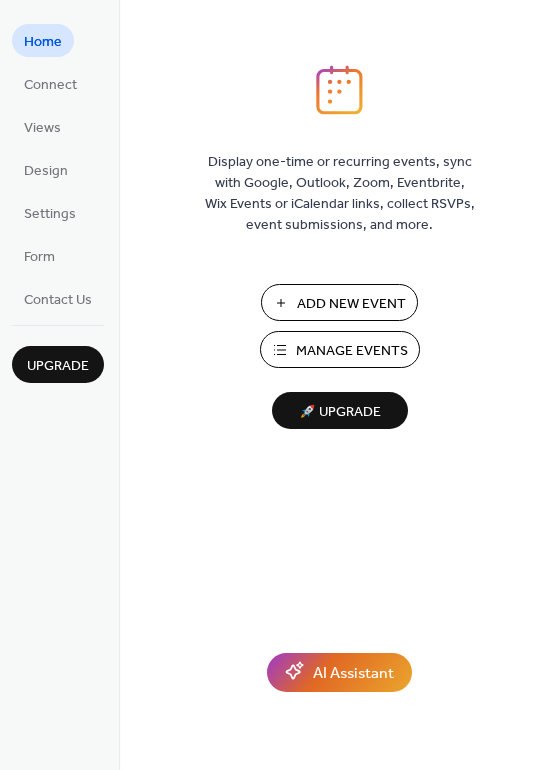 scroll, scrollTop: 0, scrollLeft: 0, axis: both 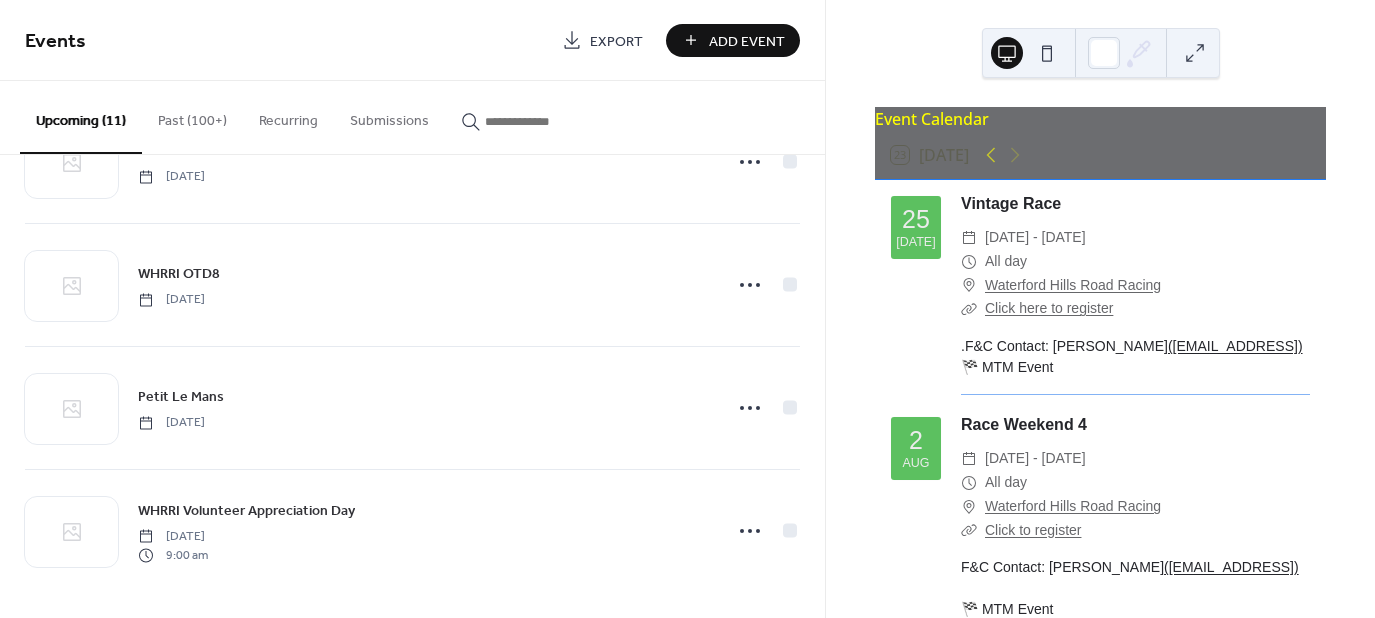 click on "Add Event" at bounding box center (733, 40) 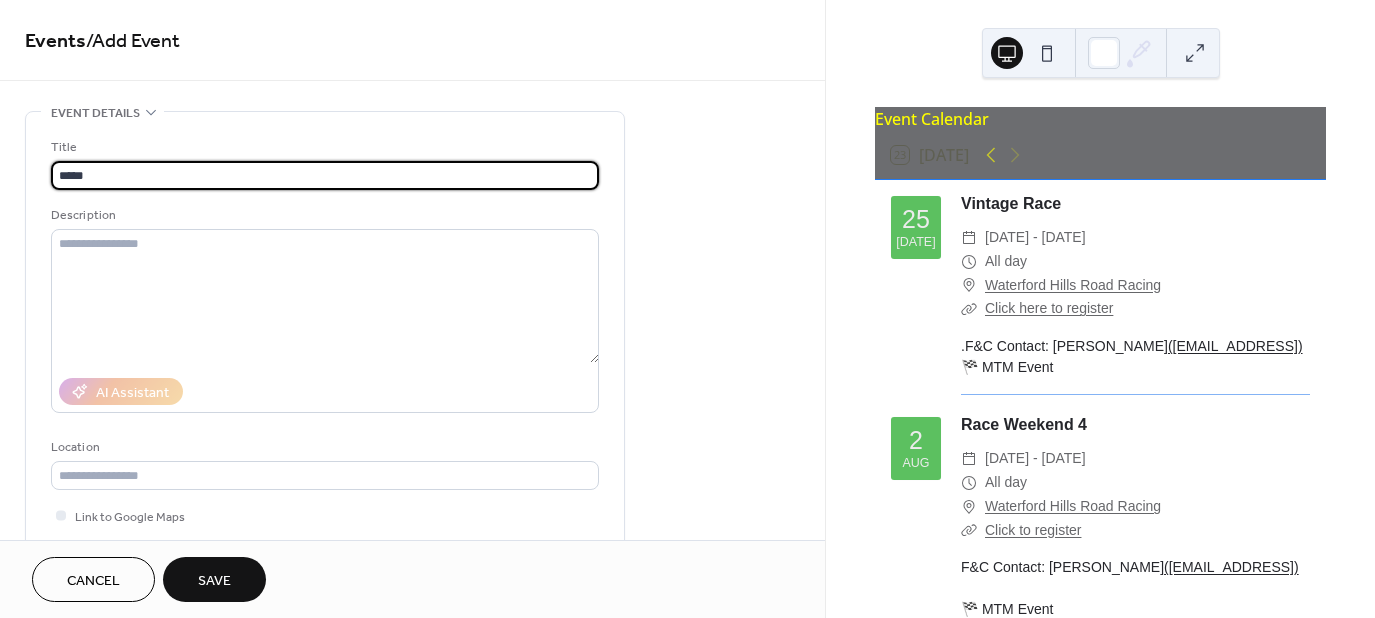 type on "*****" 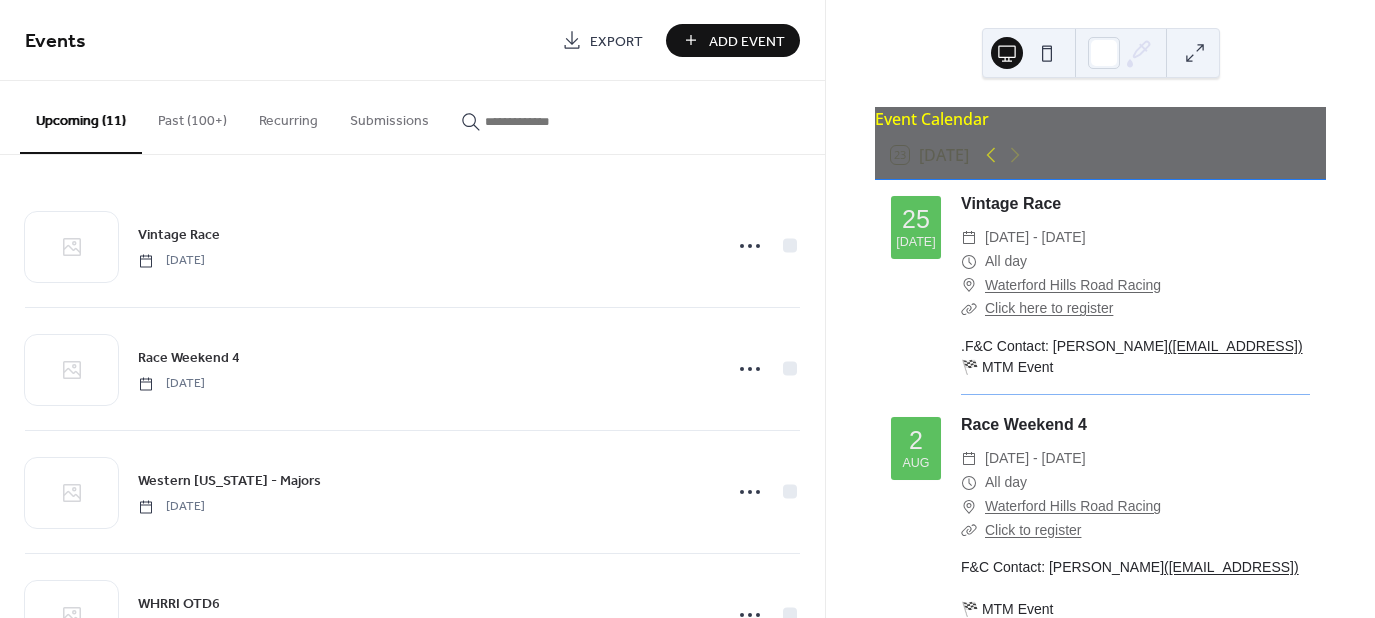 scroll, scrollTop: 0, scrollLeft: 0, axis: both 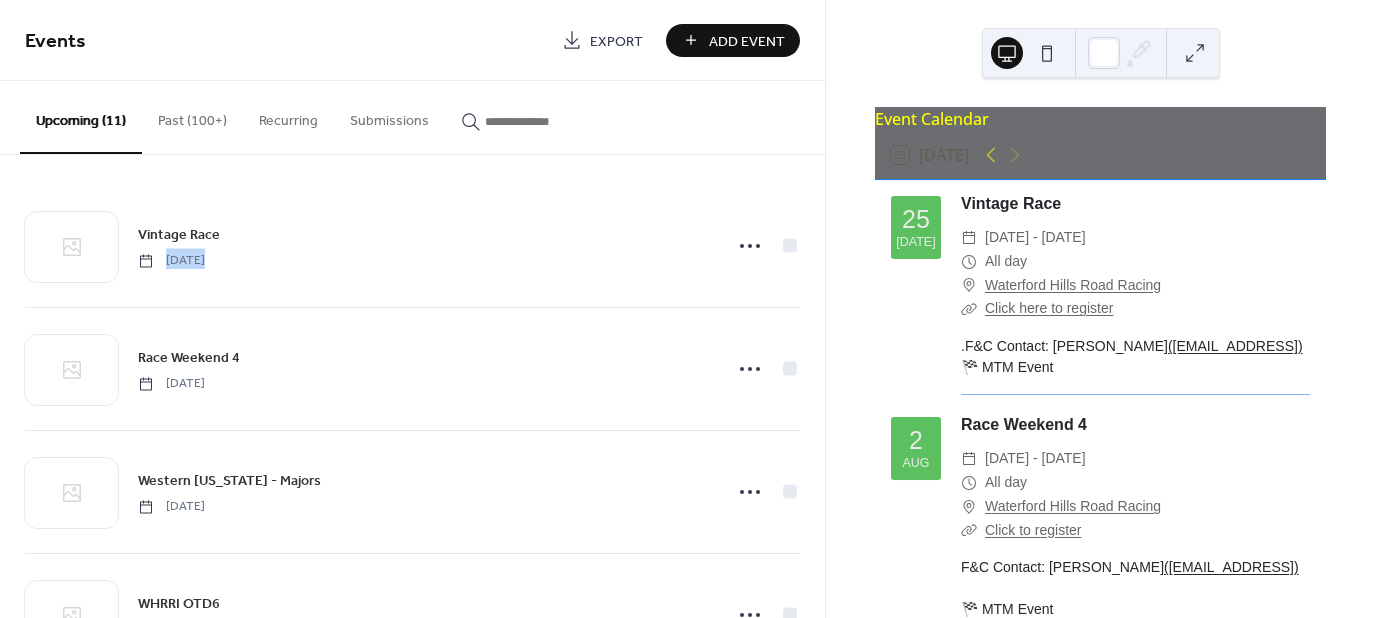 click on "Vintage Race Friday, July 25, 2025" at bounding box center [424, 245] 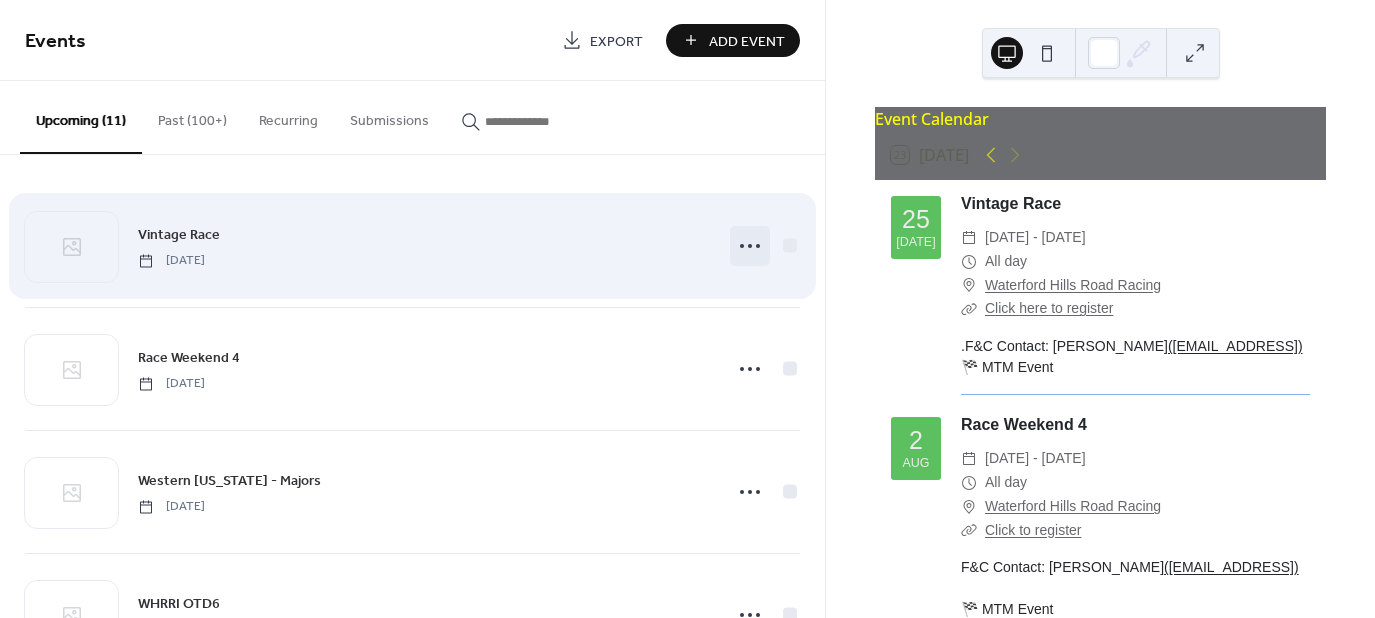 click 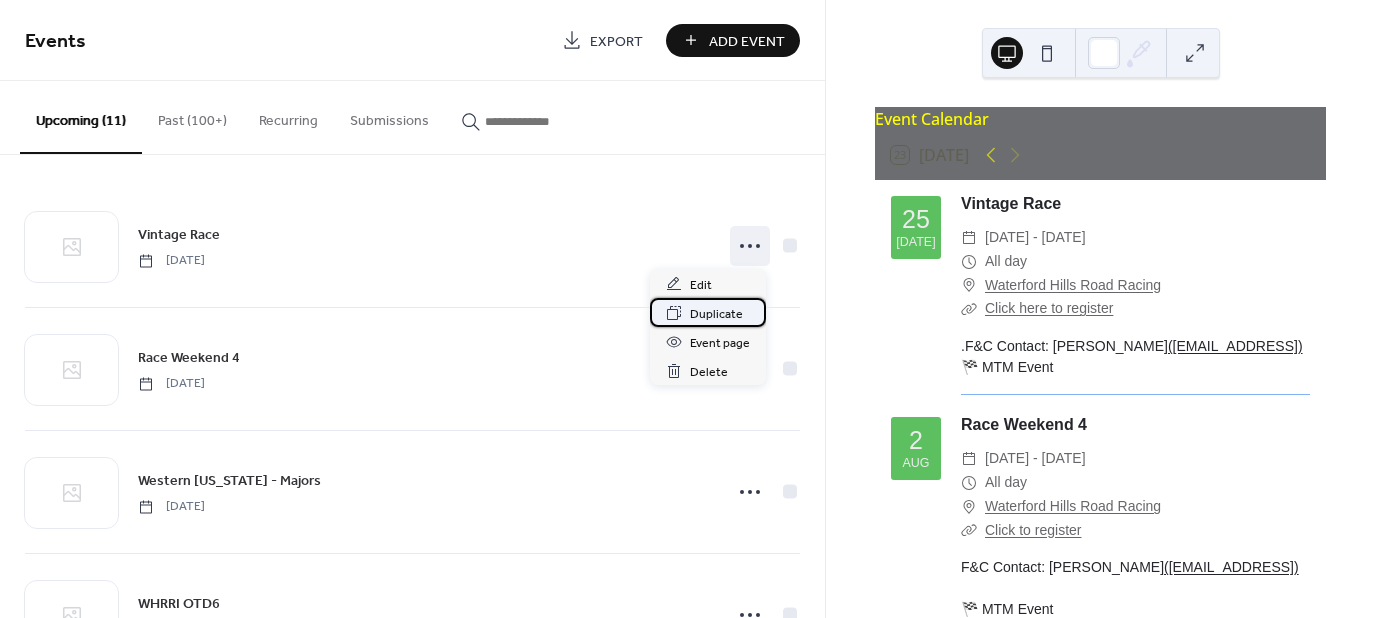 click on "Duplicate" at bounding box center [716, 314] 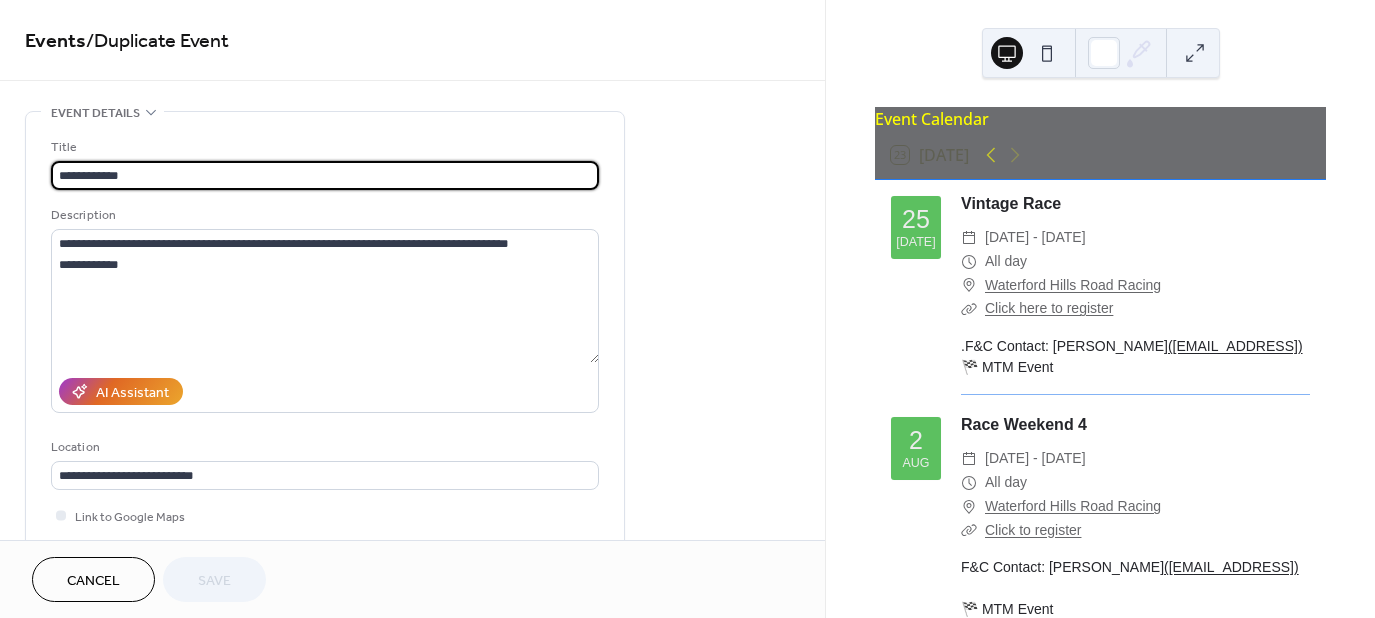 drag, startPoint x: 268, startPoint y: 178, endPoint x: -81, endPoint y: 172, distance: 349.05157 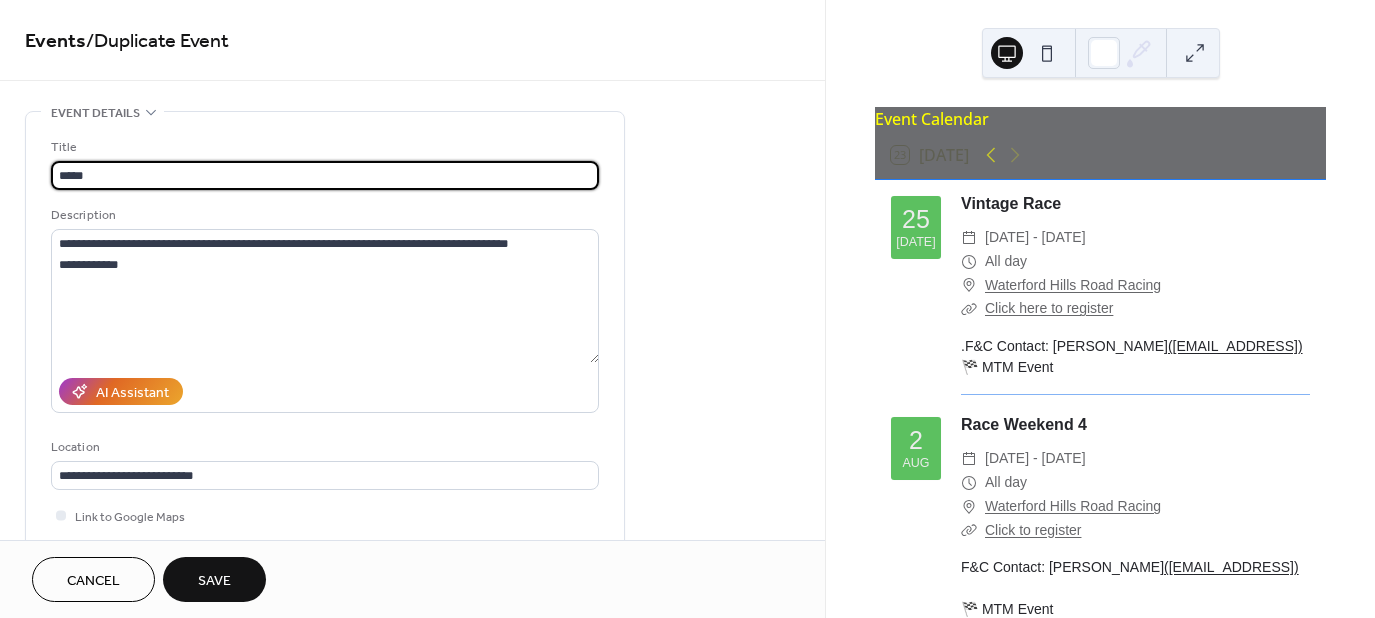 type on "*****" 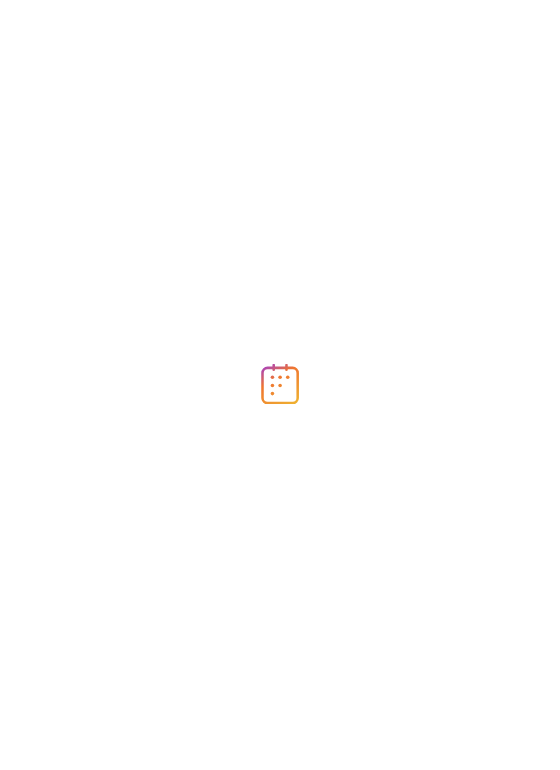 scroll, scrollTop: 0, scrollLeft: 0, axis: both 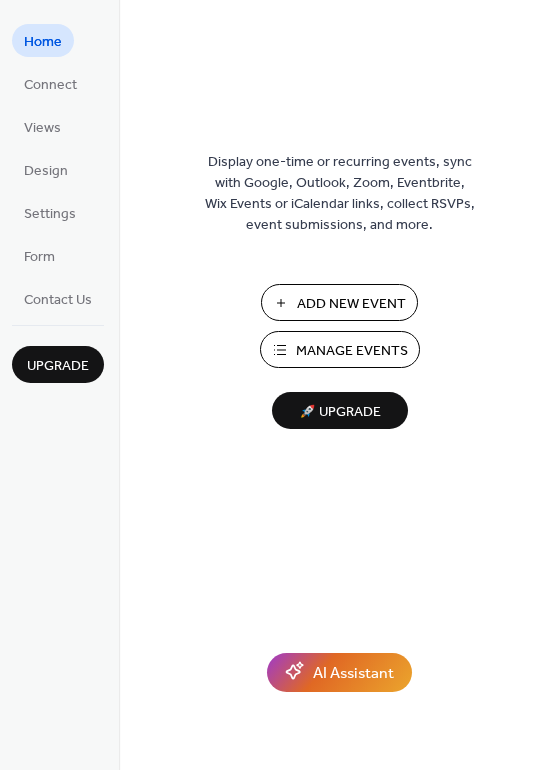 click on "Manage Events" at bounding box center [352, 351] 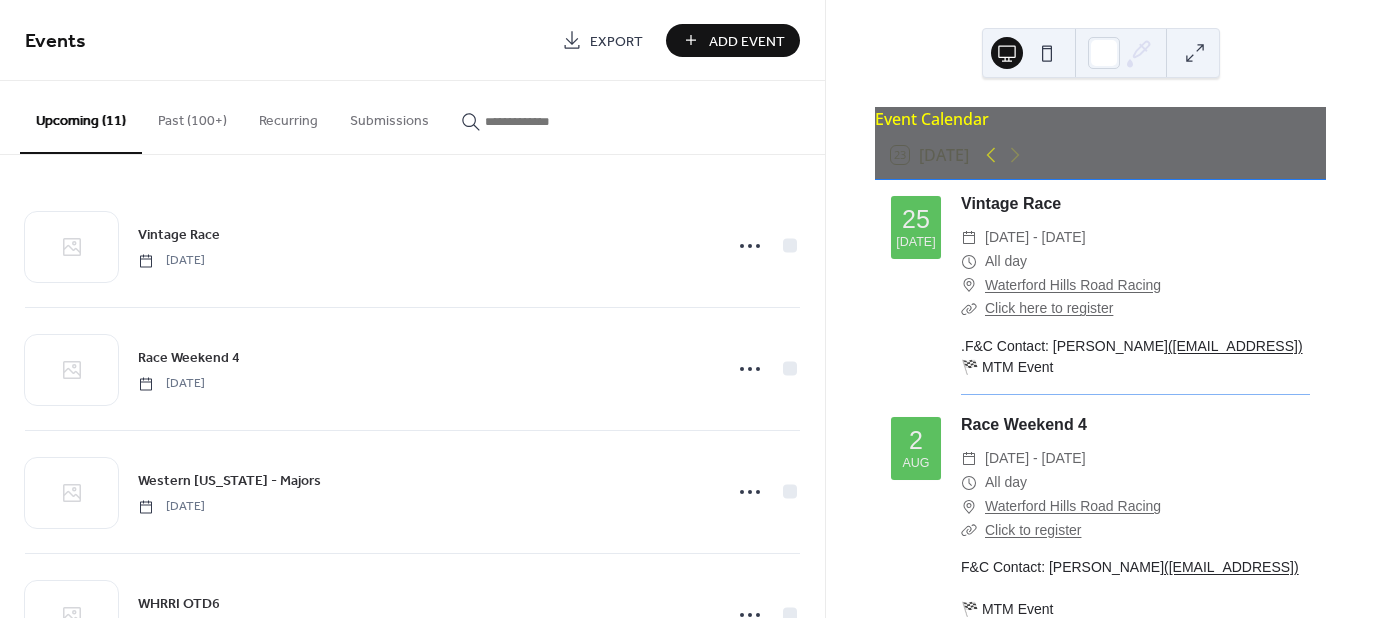 scroll, scrollTop: 0, scrollLeft: 0, axis: both 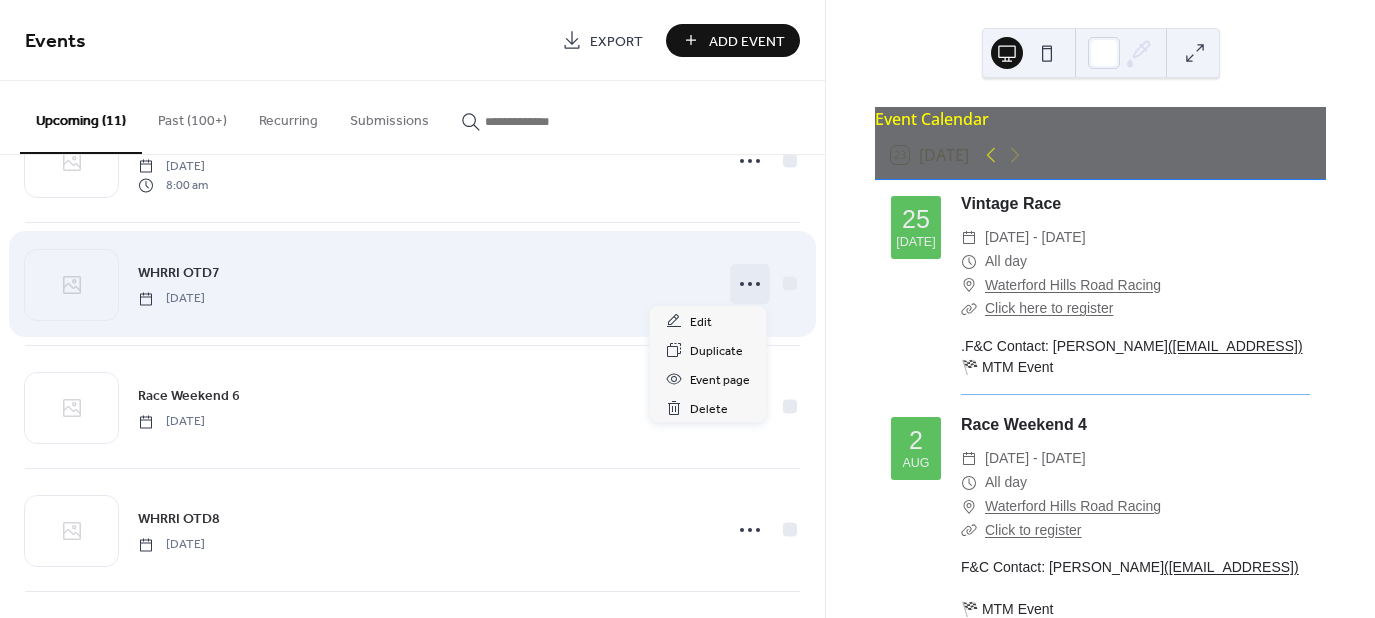 click 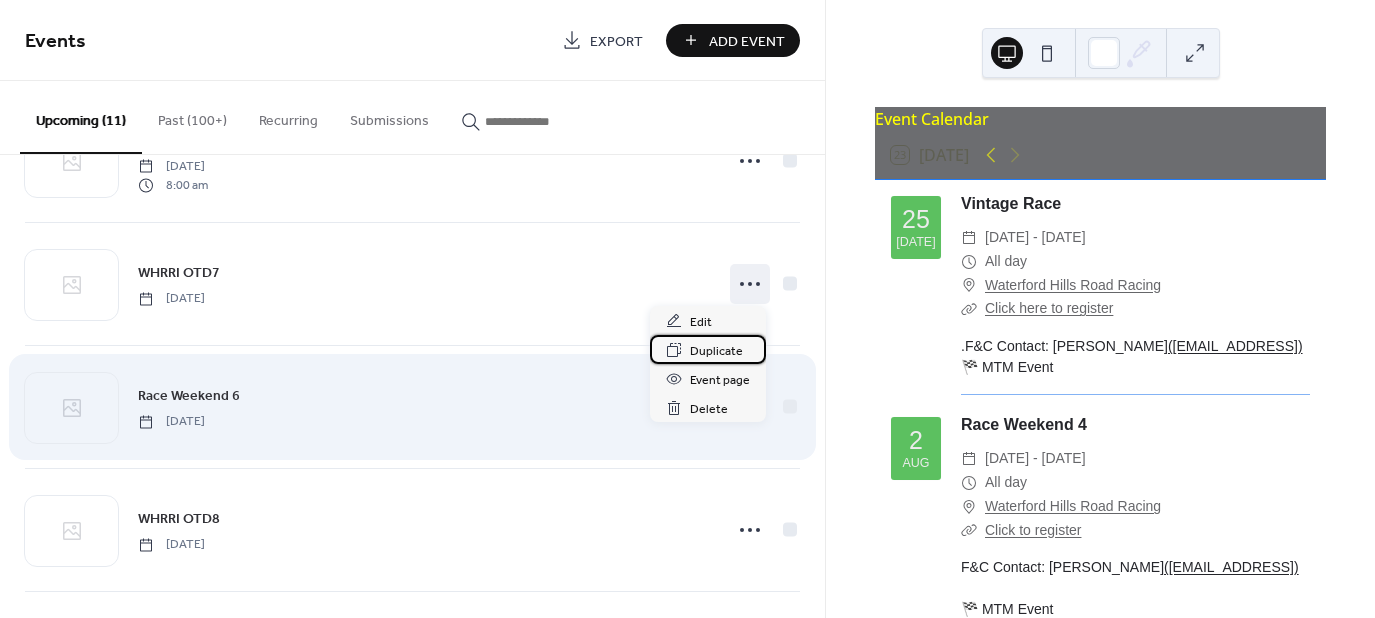 click on "Duplicate" at bounding box center [716, 351] 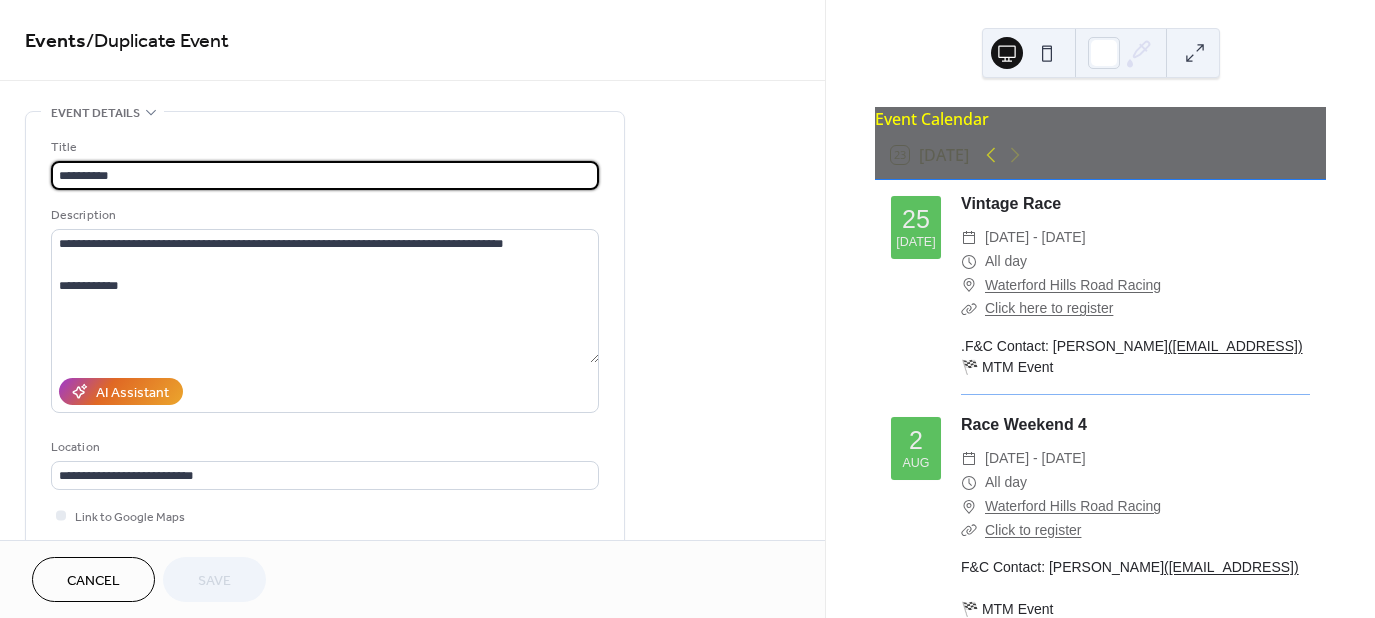 click on "**********" at bounding box center [325, 175] 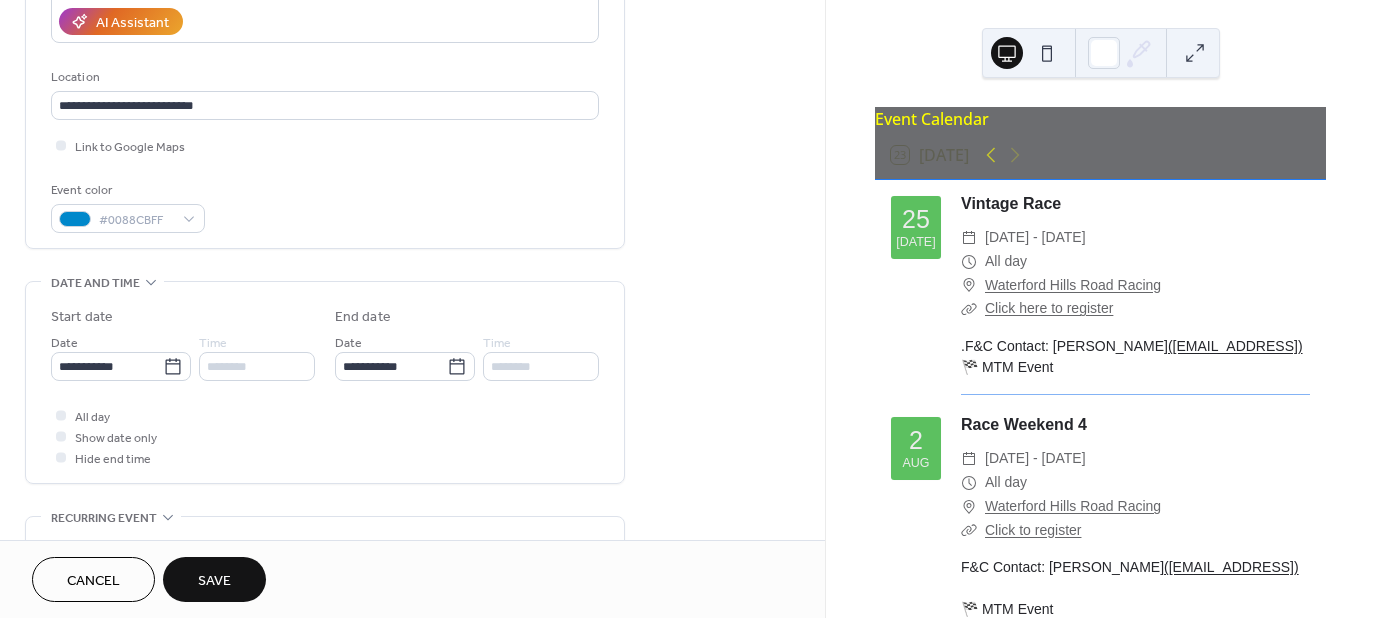 scroll, scrollTop: 400, scrollLeft: 0, axis: vertical 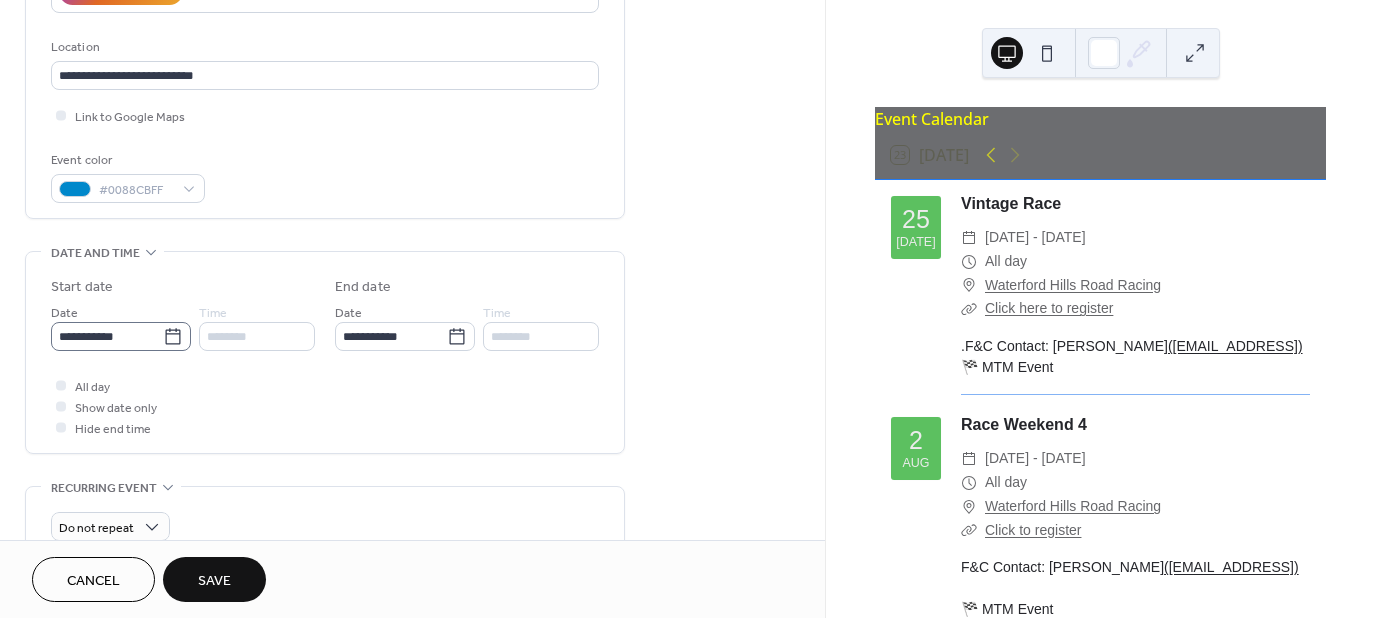 type on "**********" 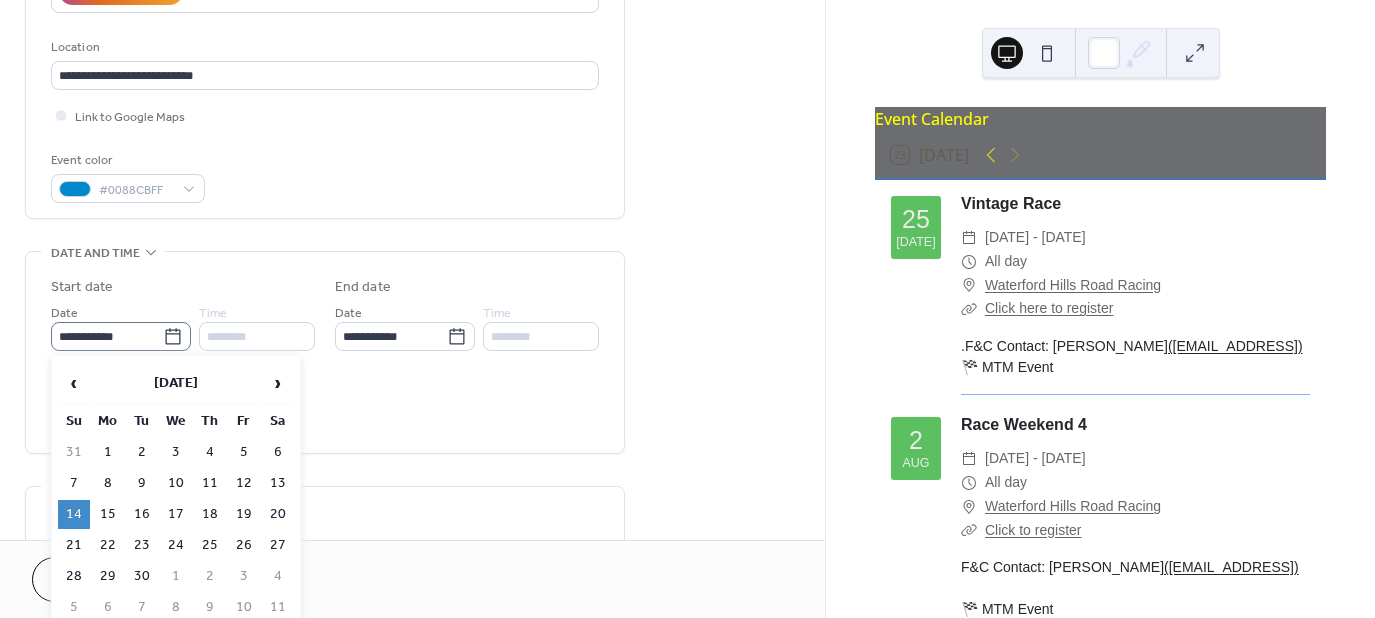 click 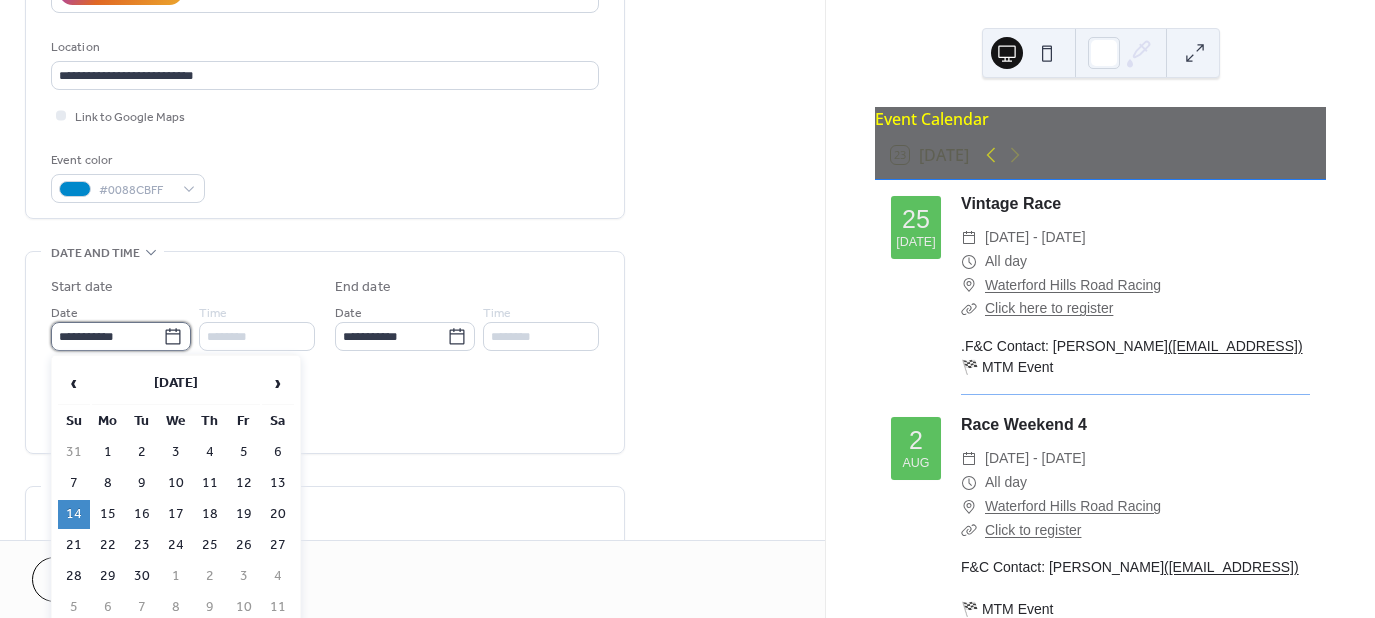 click on "**********" at bounding box center (107, 336) 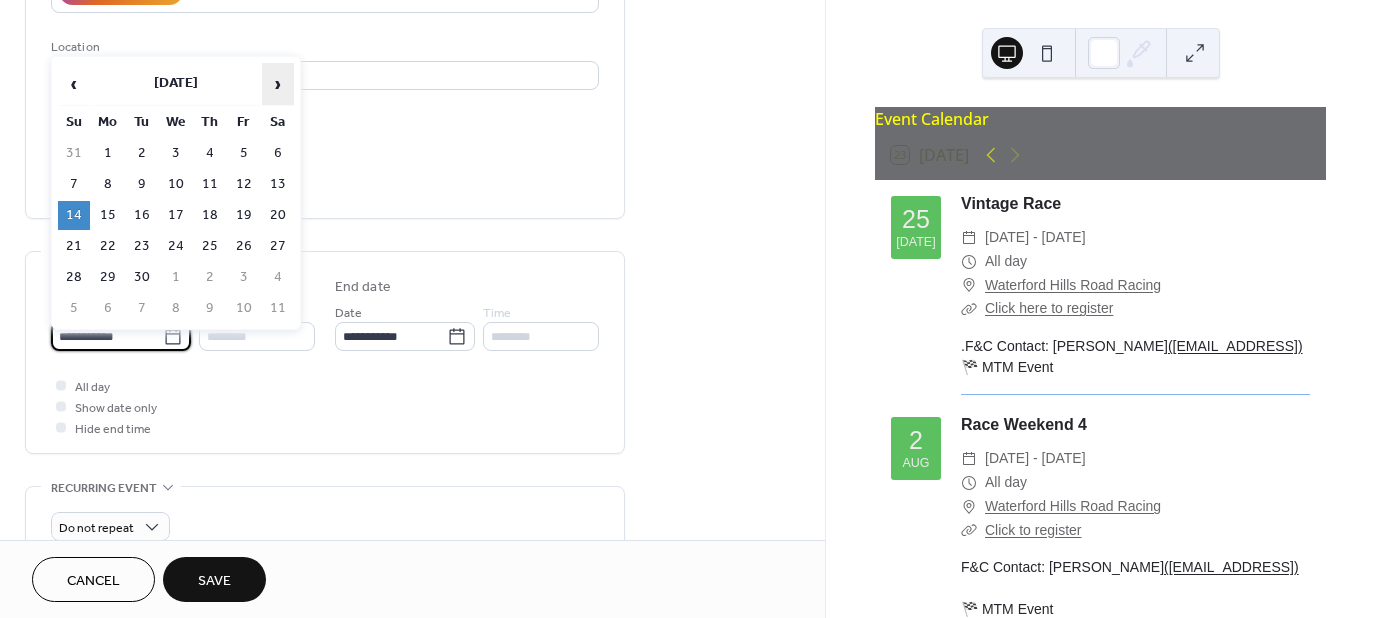 click on "›" at bounding box center [278, 84] 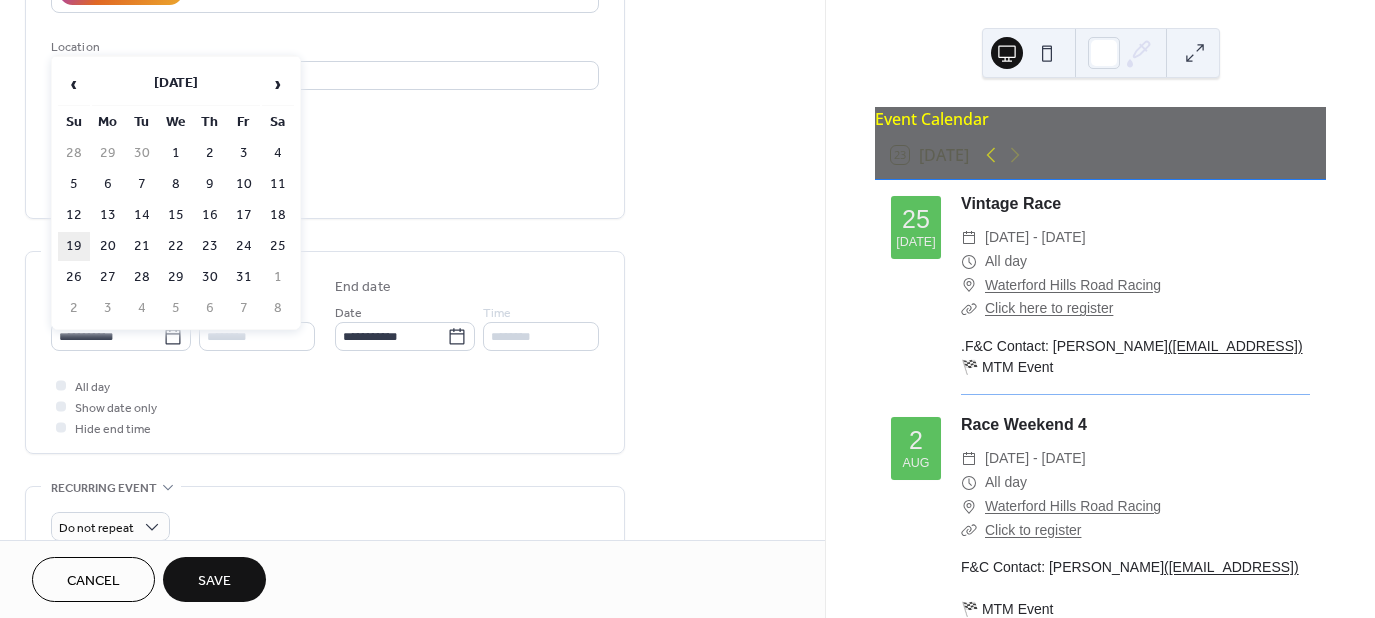 click on "19" at bounding box center (74, 246) 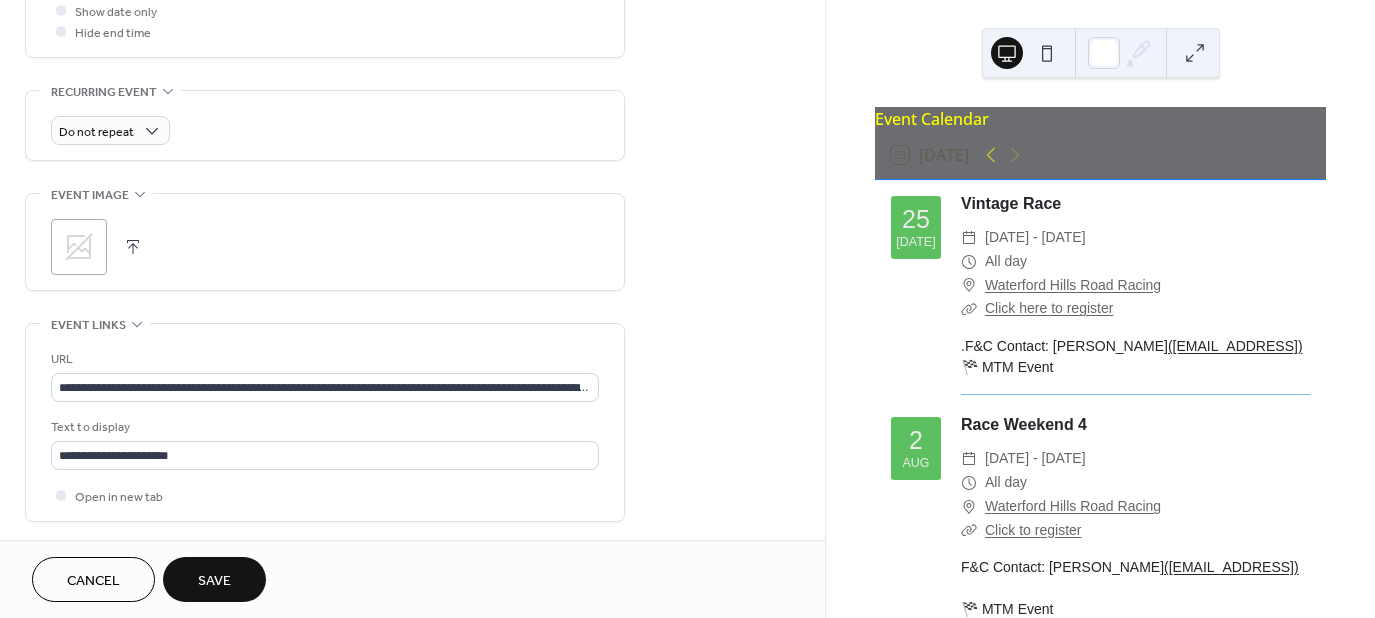 scroll, scrollTop: 800, scrollLeft: 0, axis: vertical 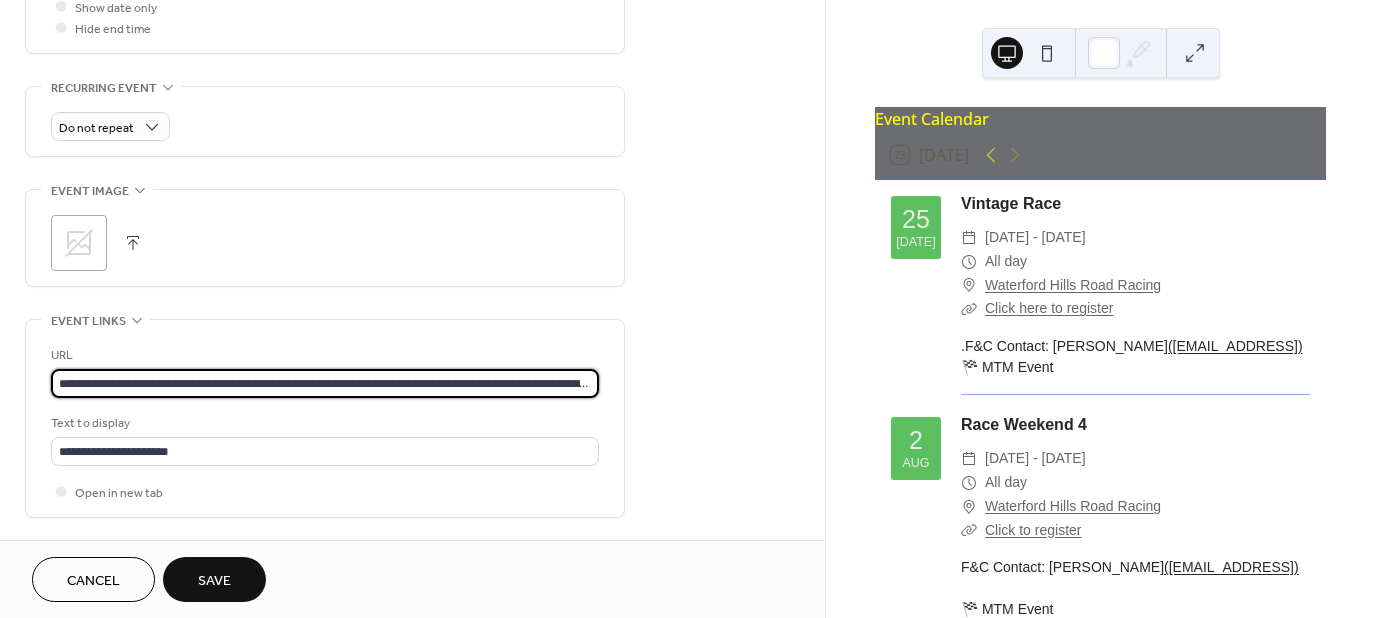 click on "**********" at bounding box center [325, 383] 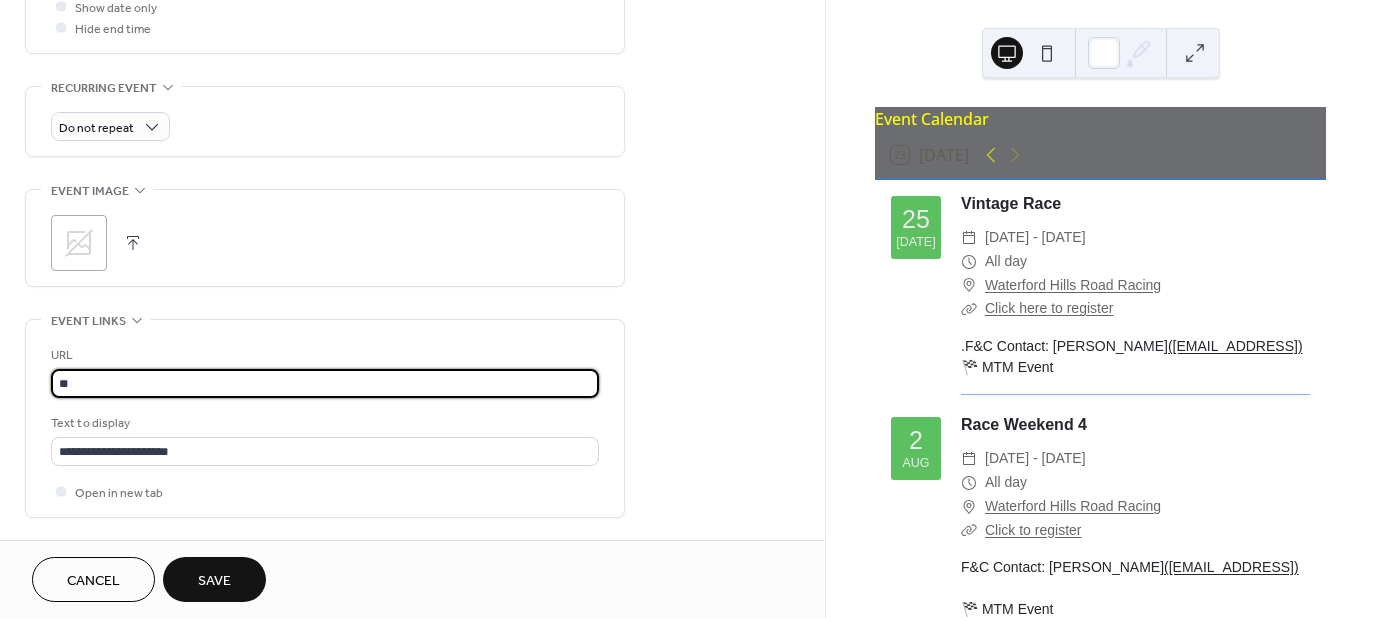 type on "*" 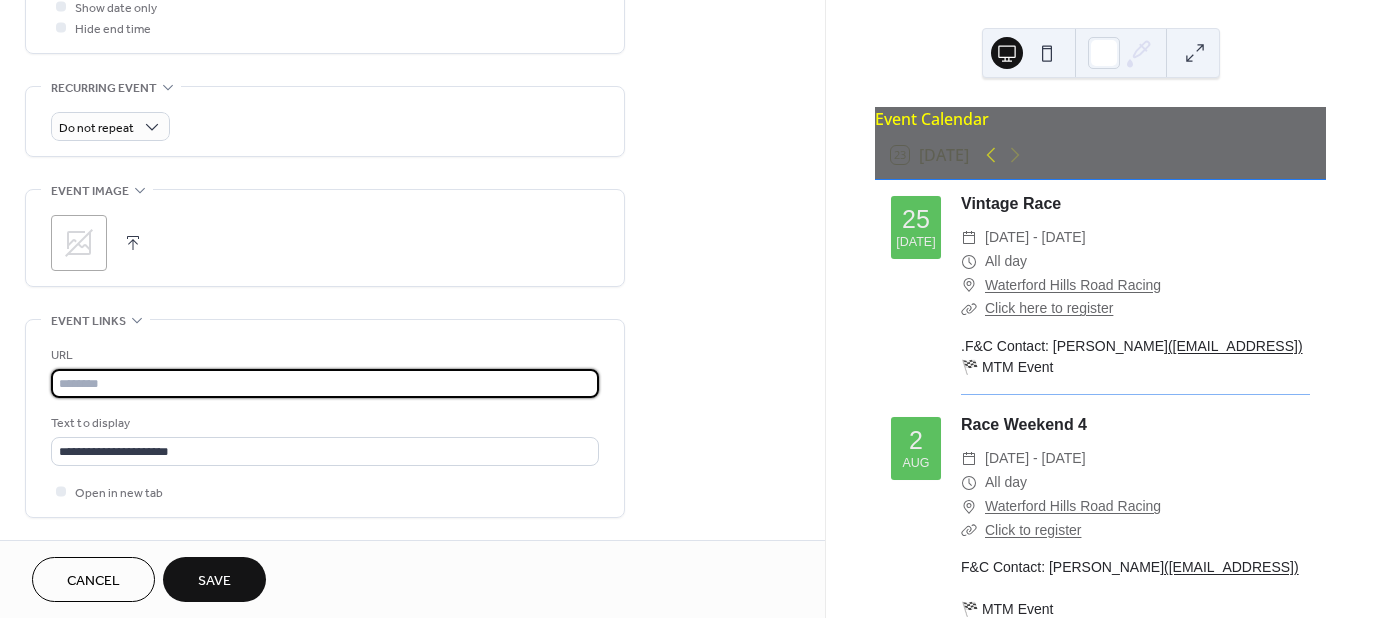 type 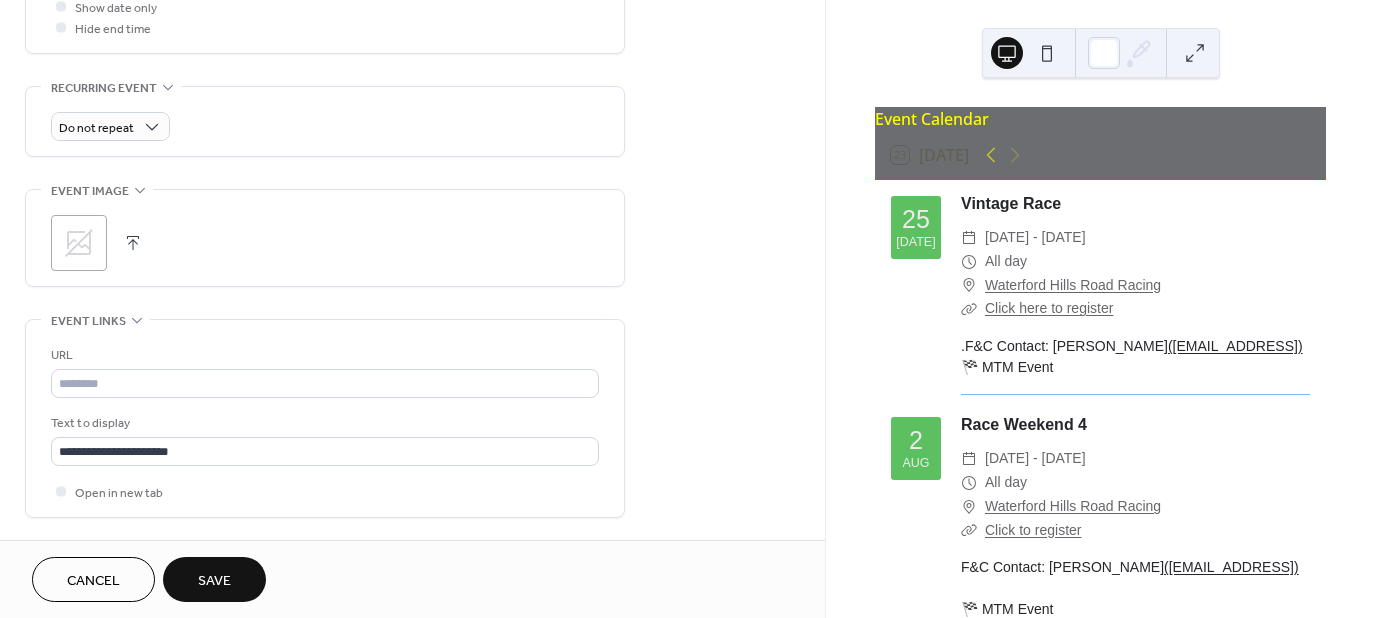 click on "Save" at bounding box center [214, 581] 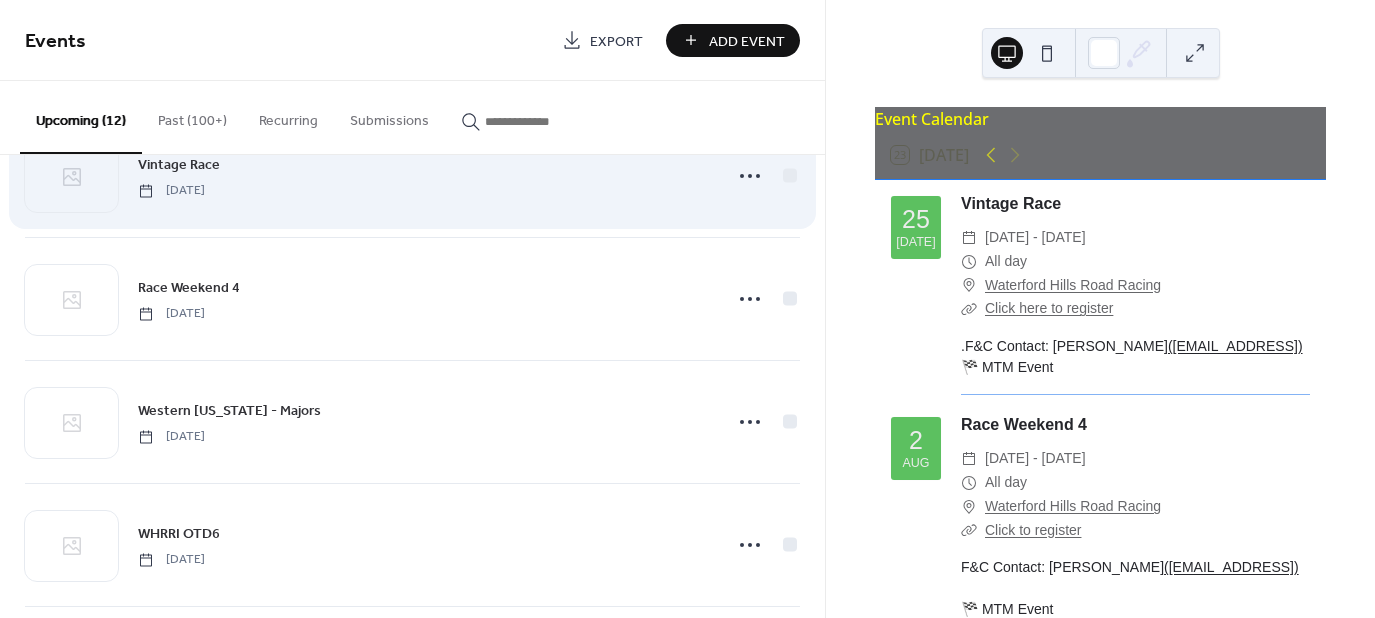 scroll, scrollTop: 0, scrollLeft: 0, axis: both 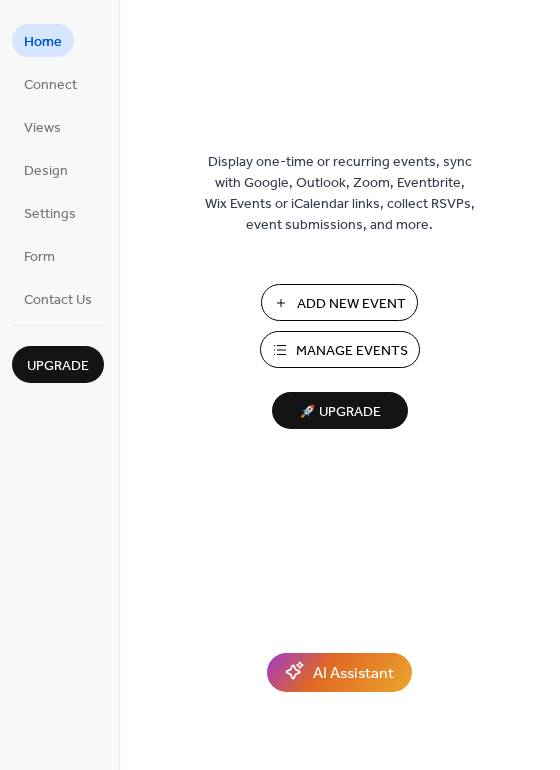 click on "🚀 Upgrade" at bounding box center [340, 412] 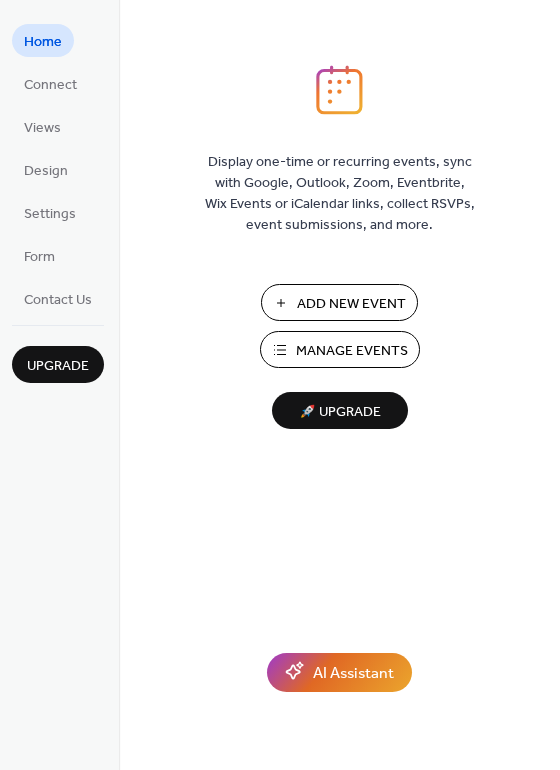 click on "Manage Events" at bounding box center (352, 351) 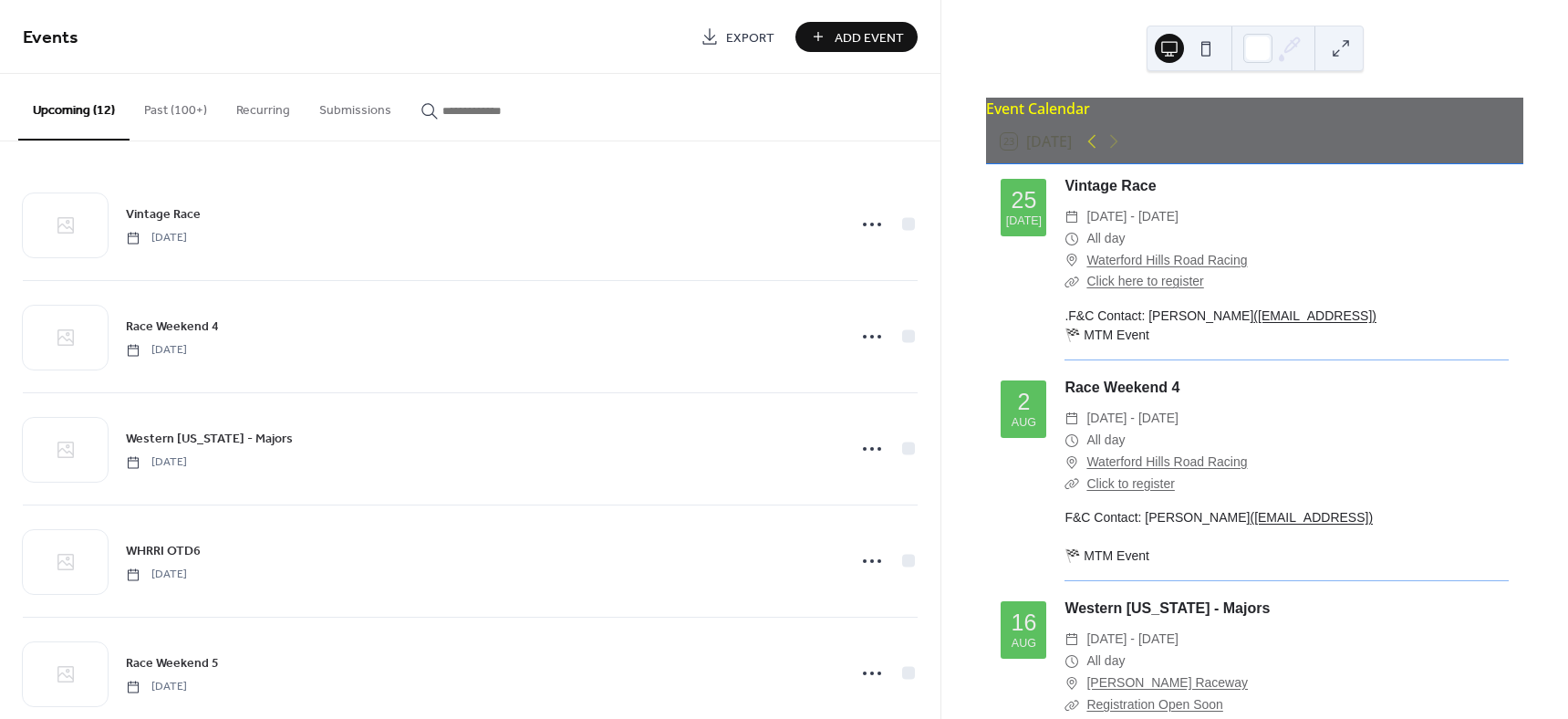 scroll, scrollTop: 0, scrollLeft: 0, axis: both 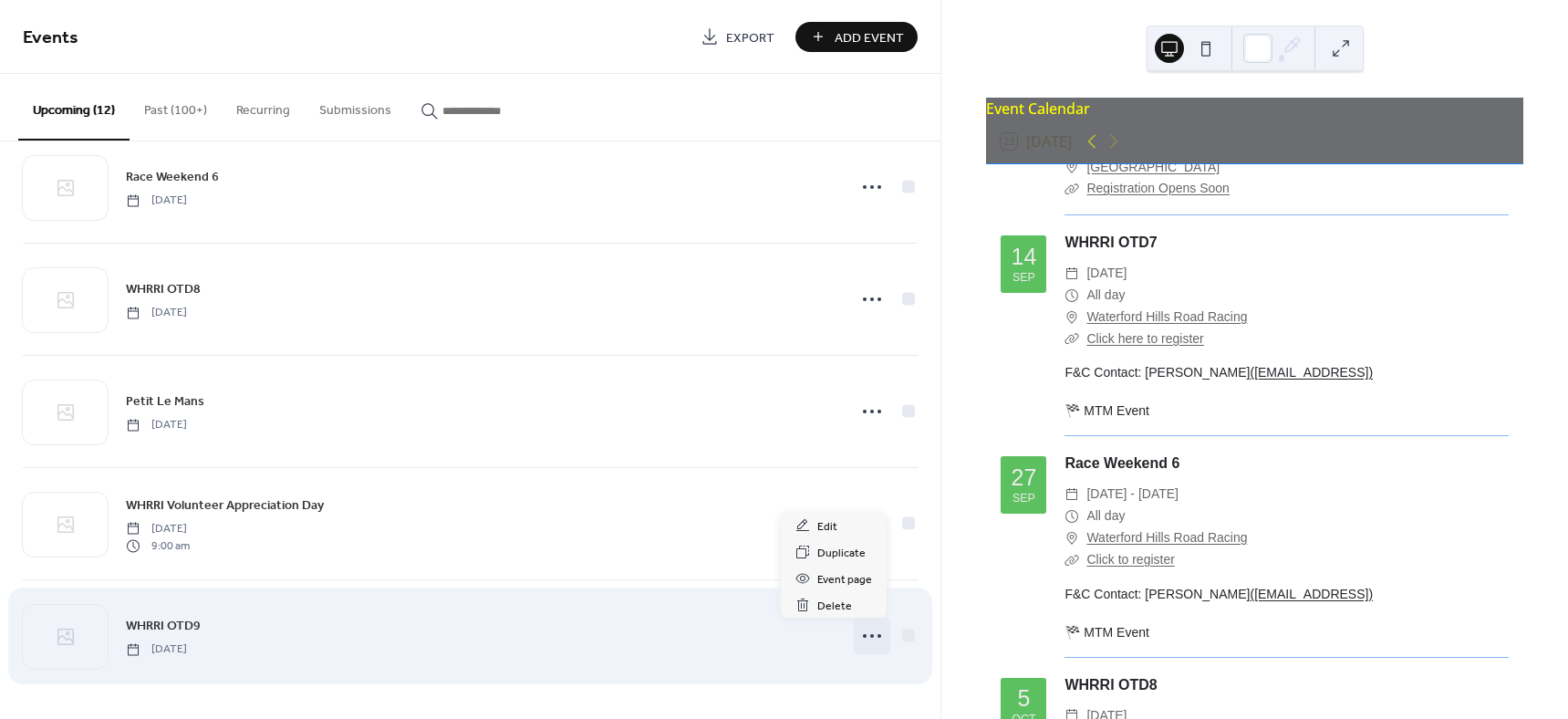 click 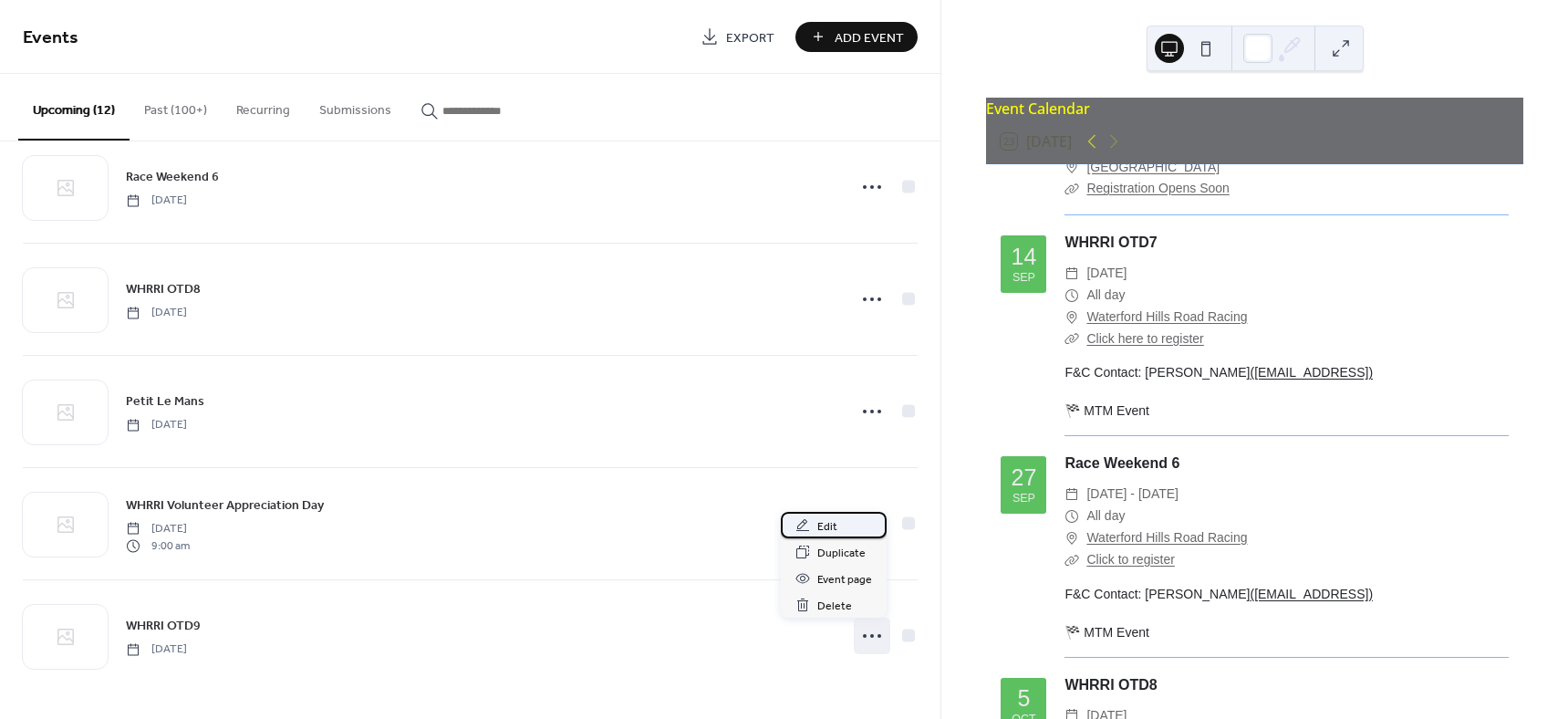 click on "Edit" at bounding box center [827, 526] 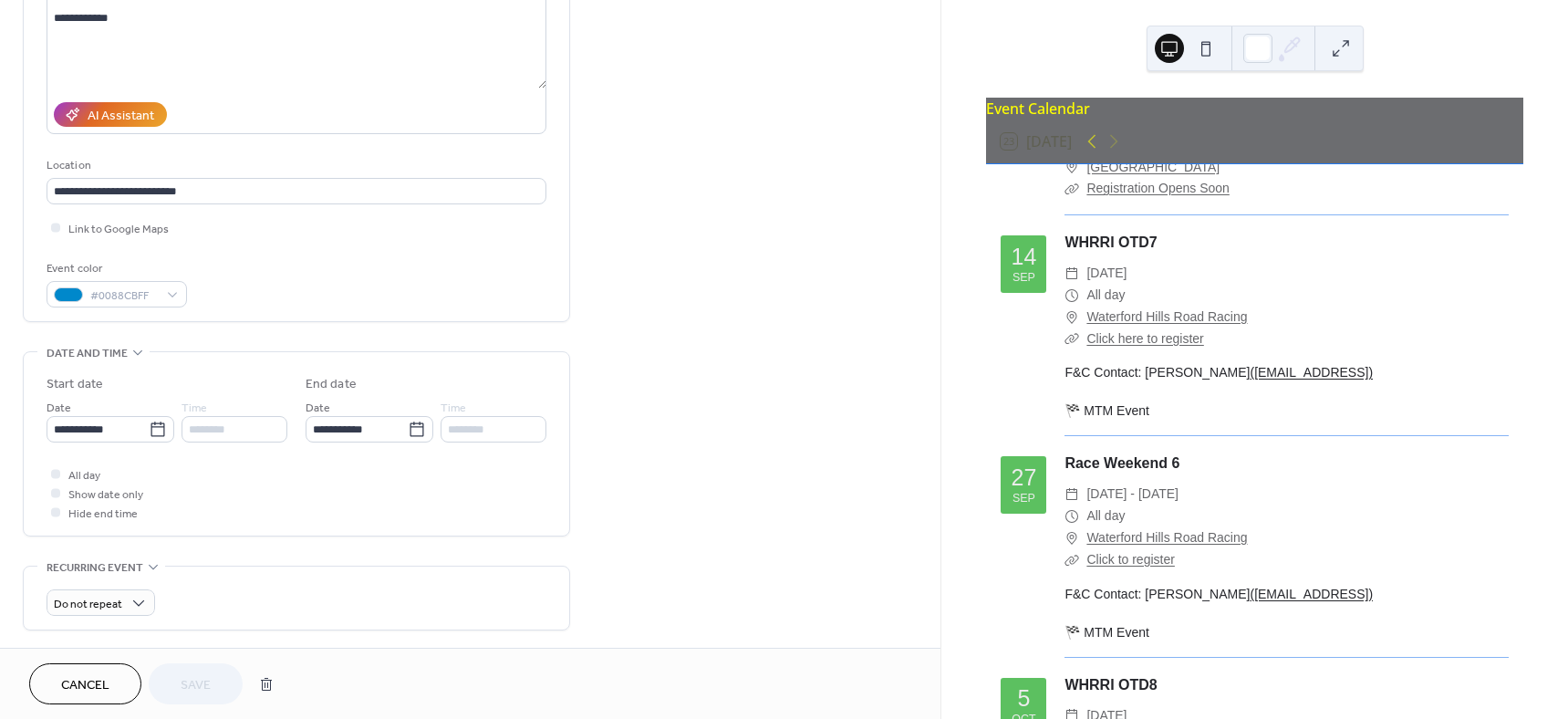 scroll, scrollTop: 456, scrollLeft: 0, axis: vertical 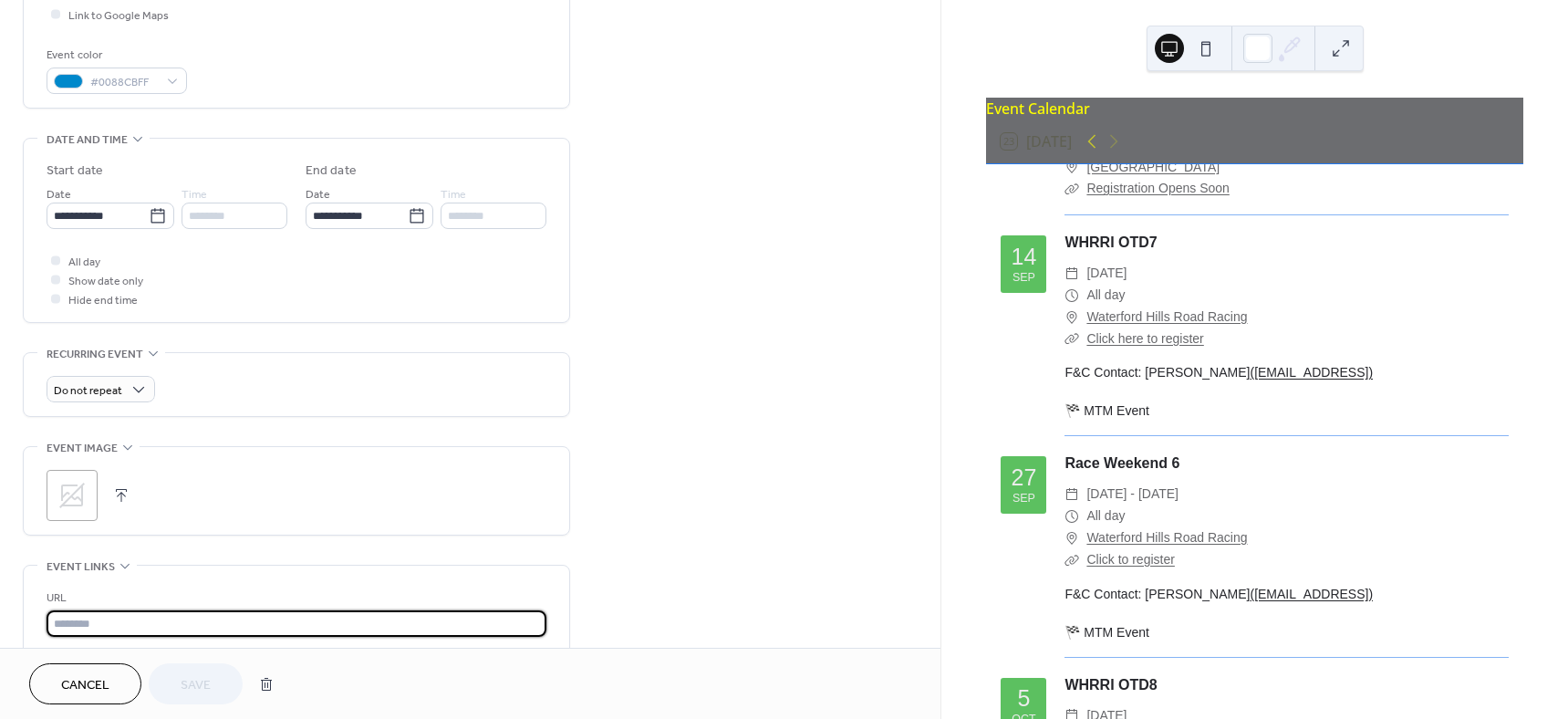 click at bounding box center (296, 623) 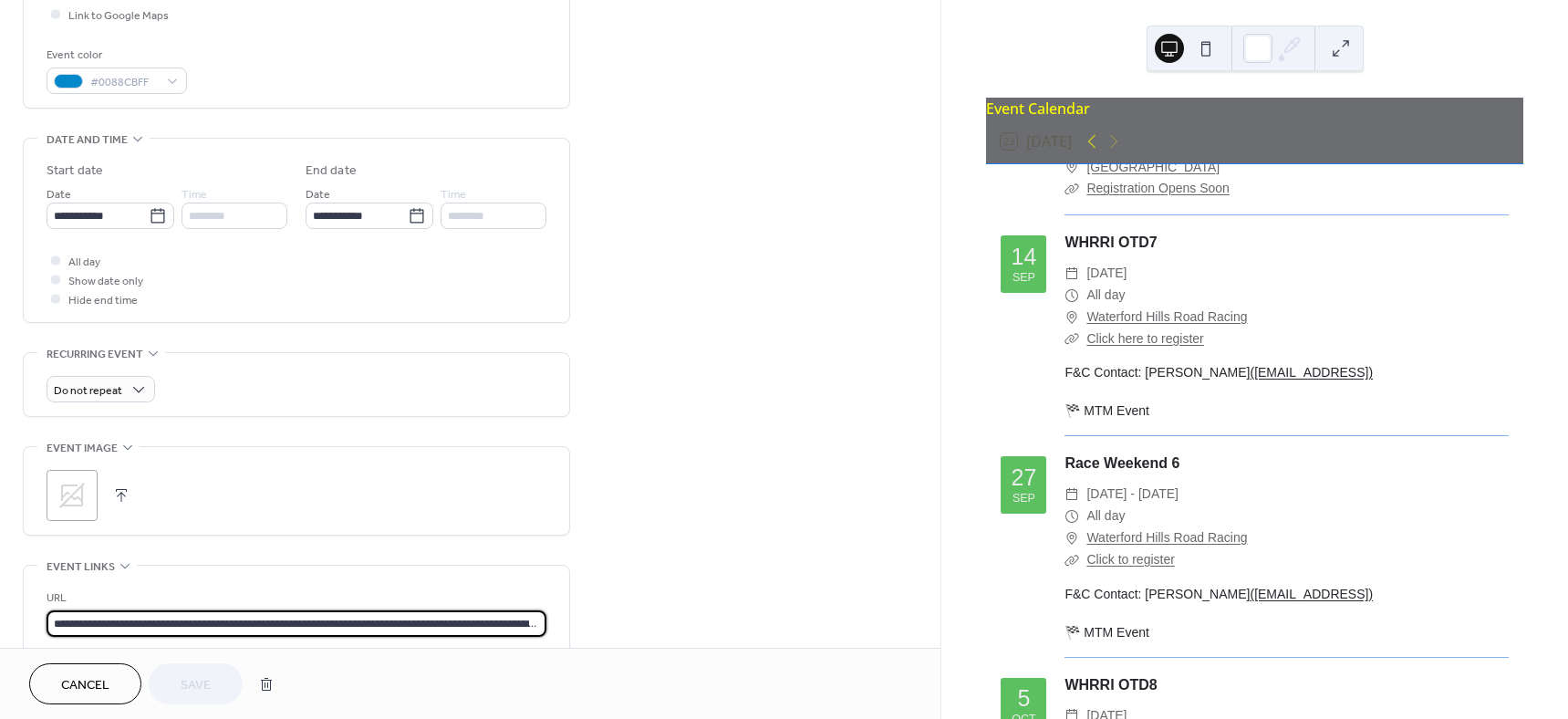 scroll, scrollTop: 0, scrollLeft: 95, axis: horizontal 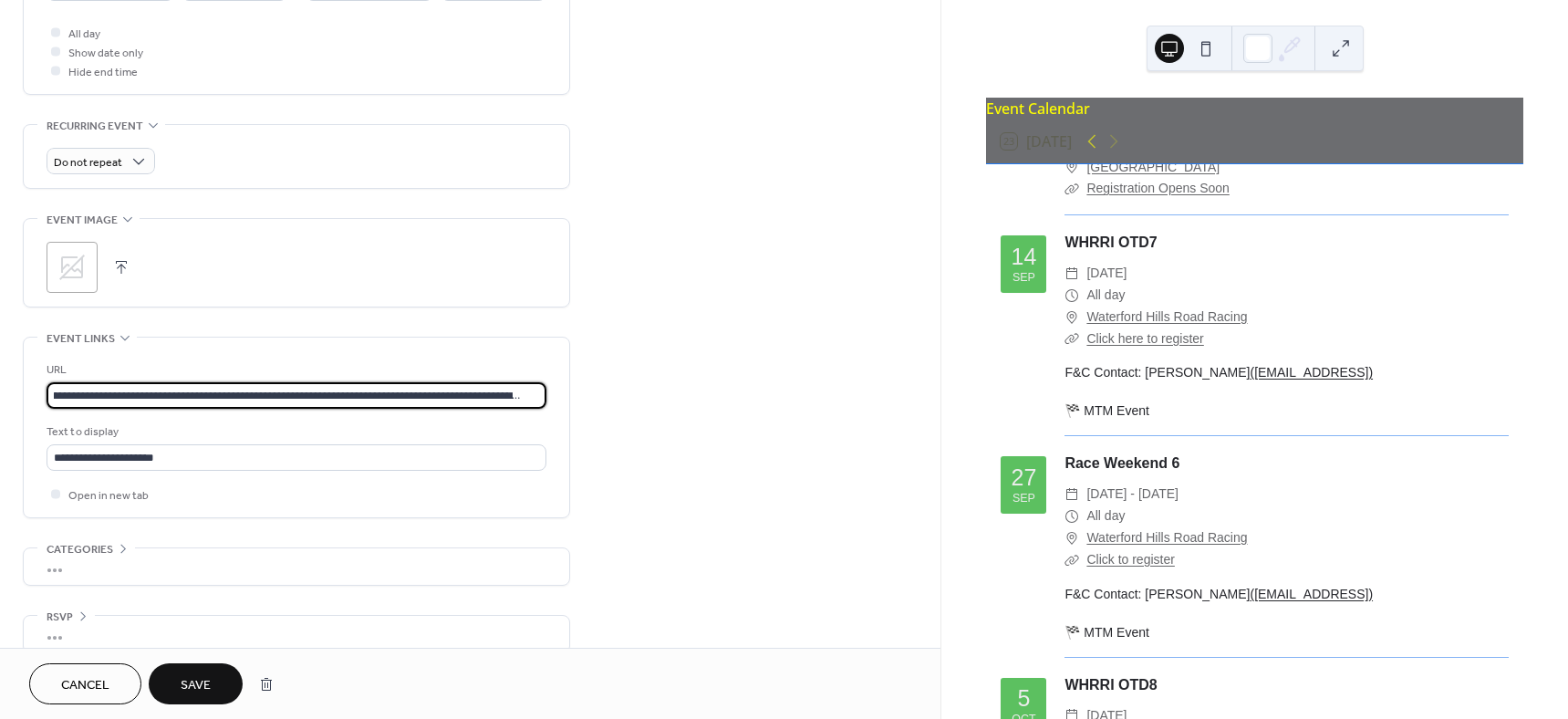 type on "**********" 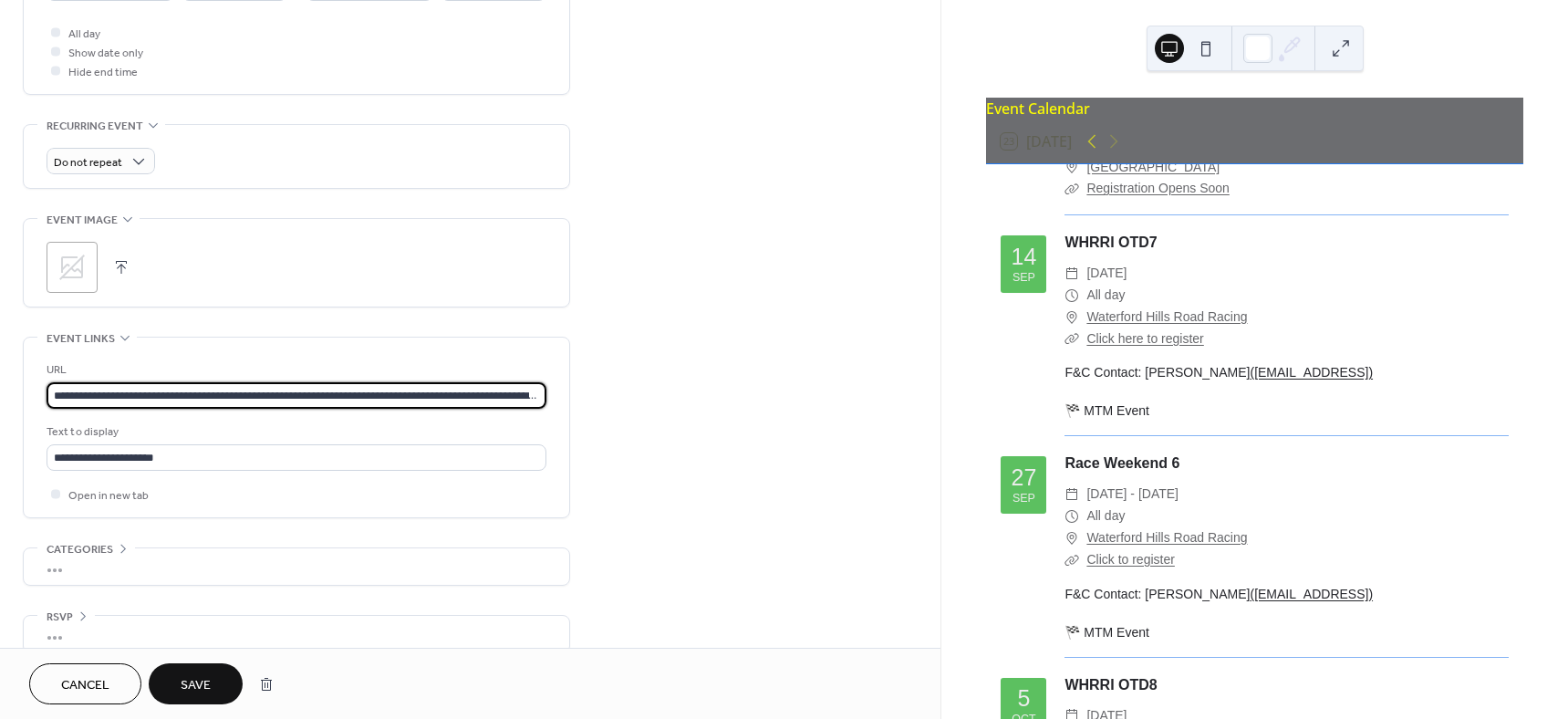 click on "Save" at bounding box center (195, 683) 